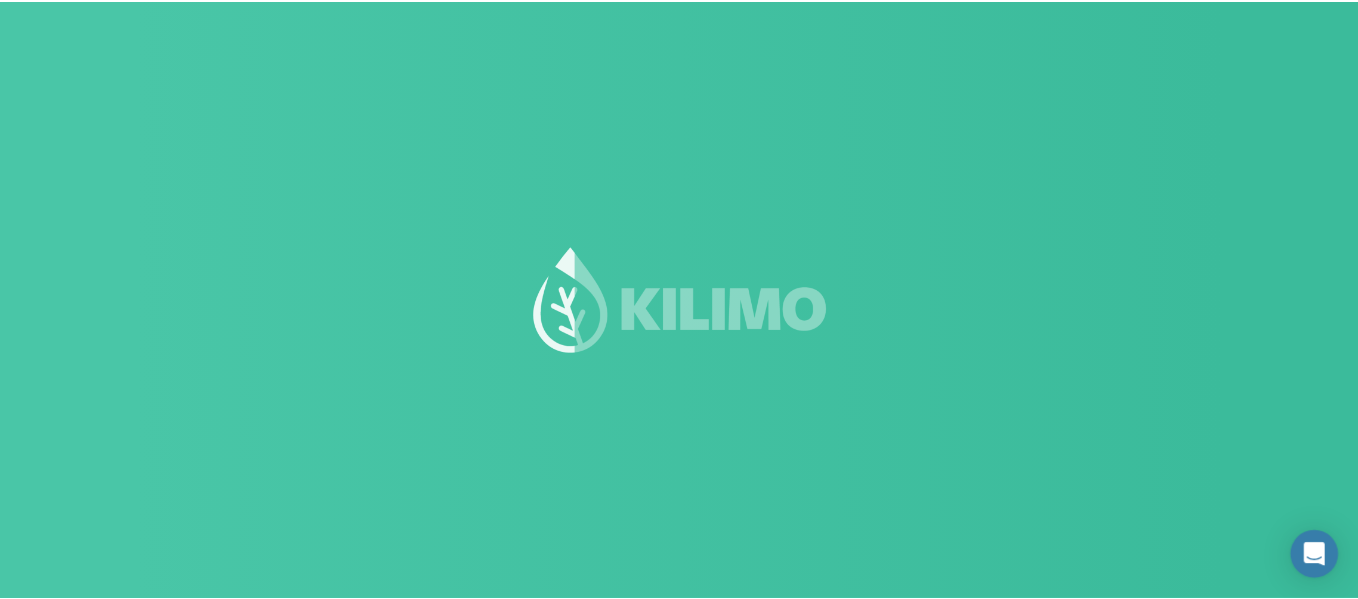 scroll, scrollTop: 0, scrollLeft: 0, axis: both 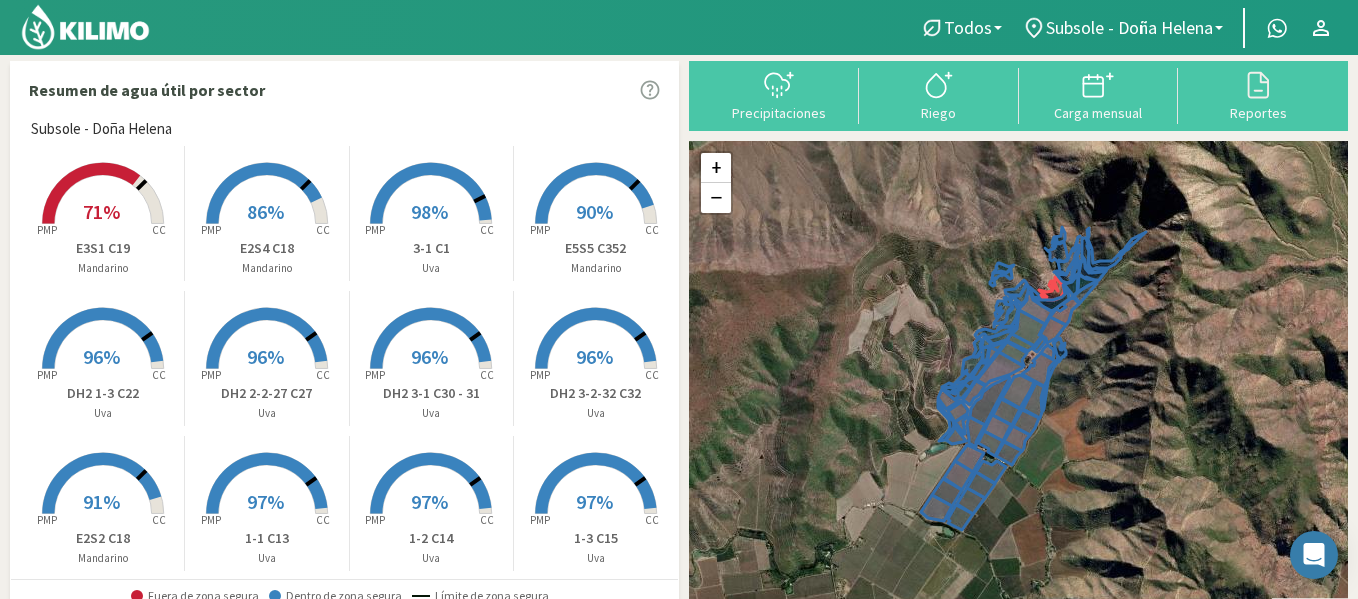 click 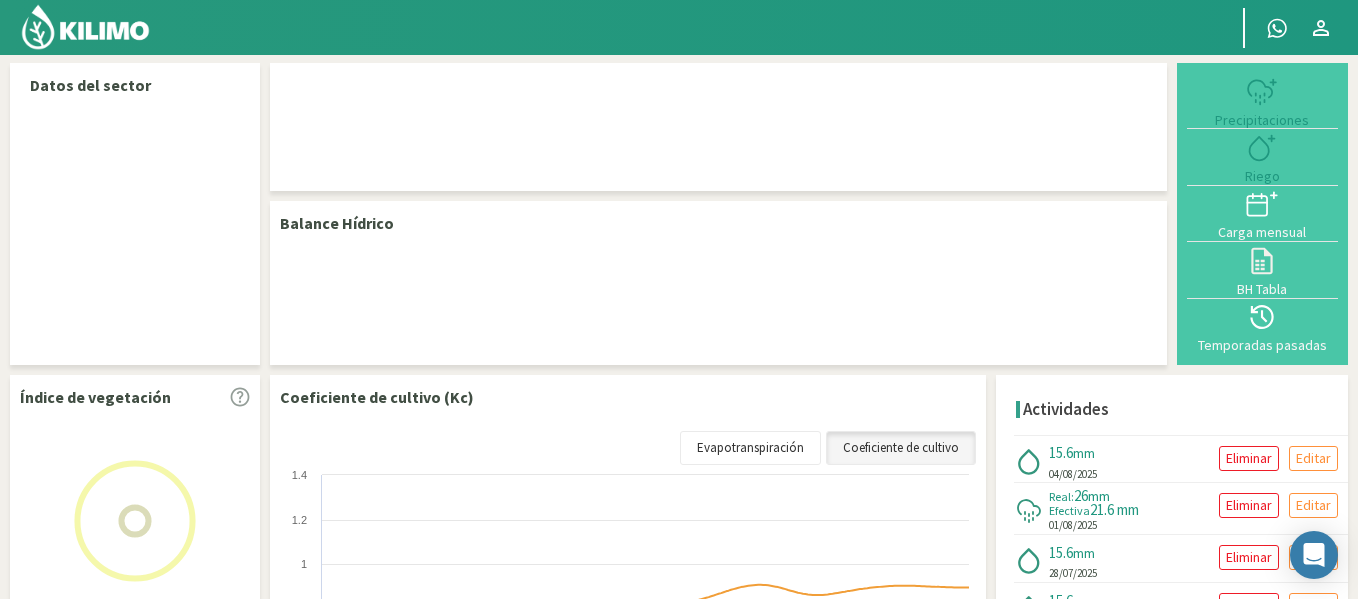 scroll, scrollTop: 0, scrollLeft: 0, axis: both 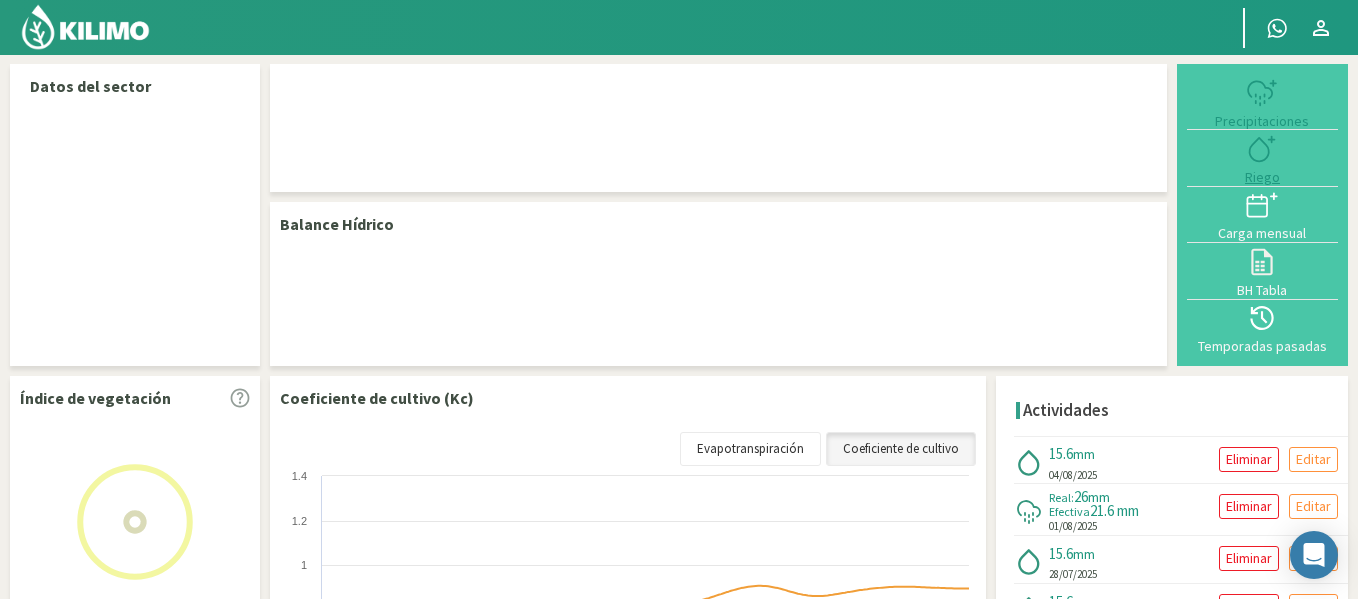 select on "34: Object" 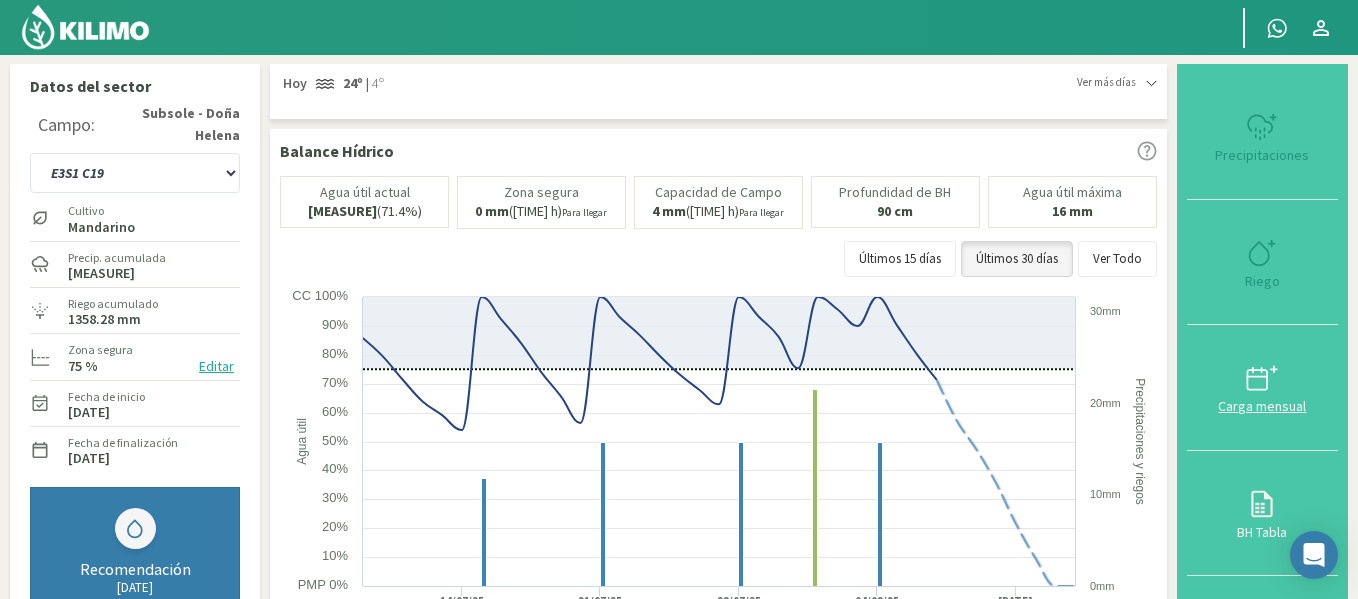 click 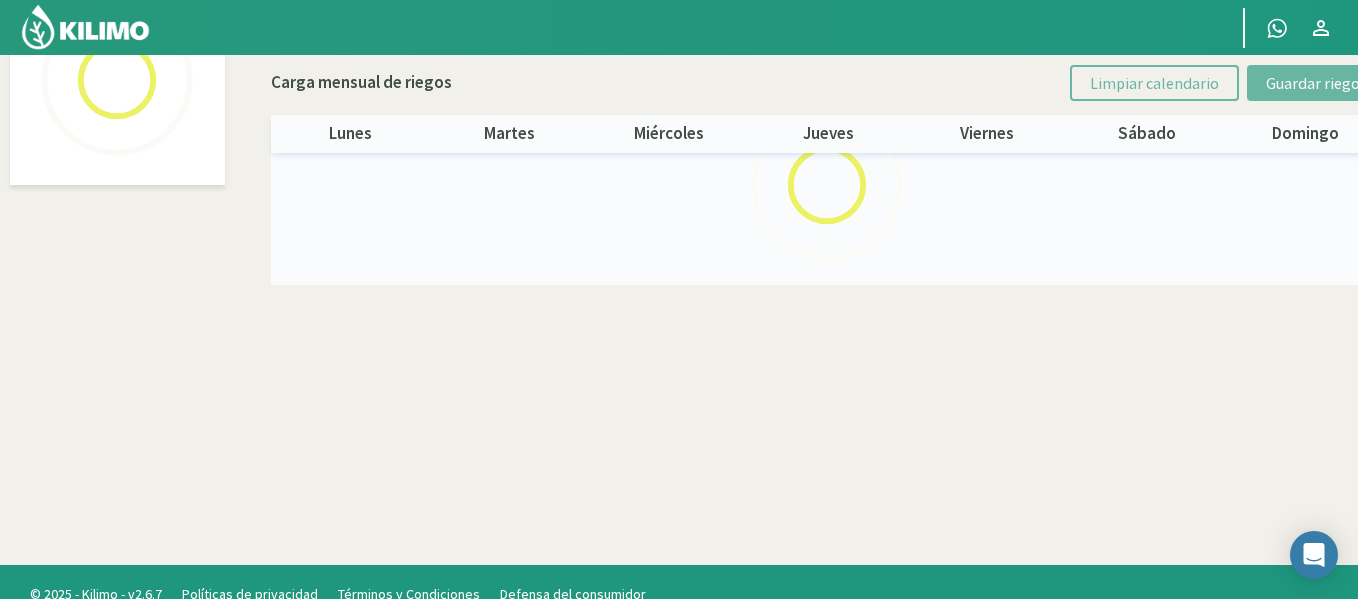 scroll, scrollTop: 115, scrollLeft: 0, axis: vertical 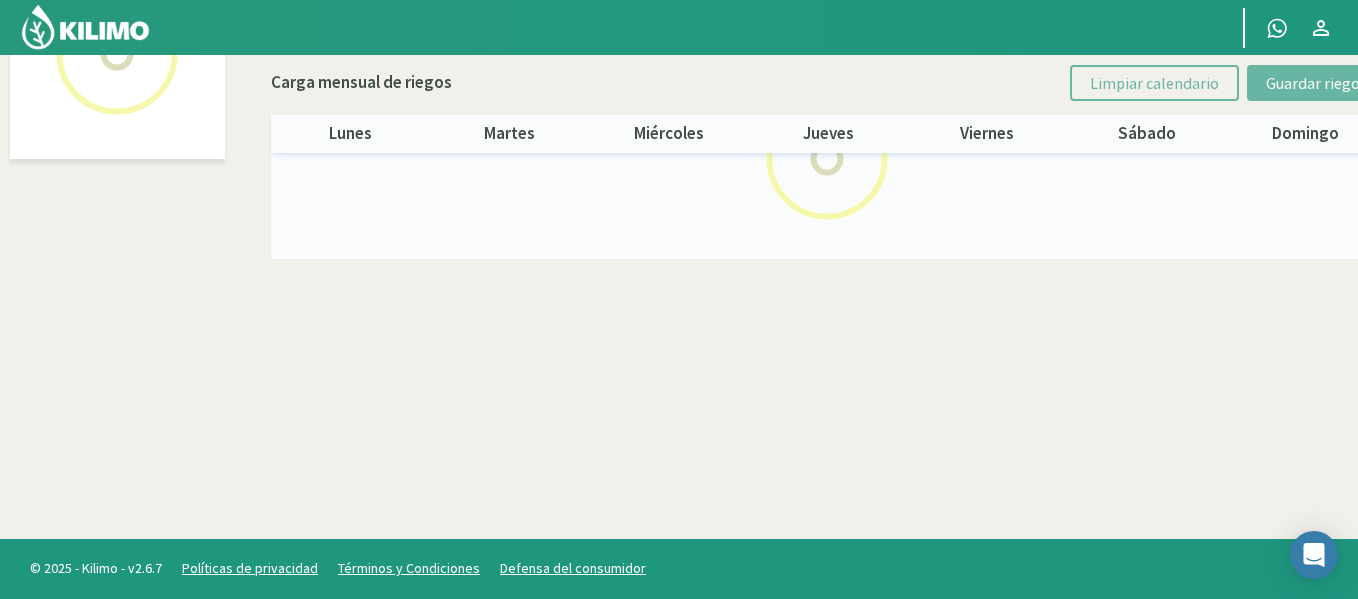 select on "34: Object" 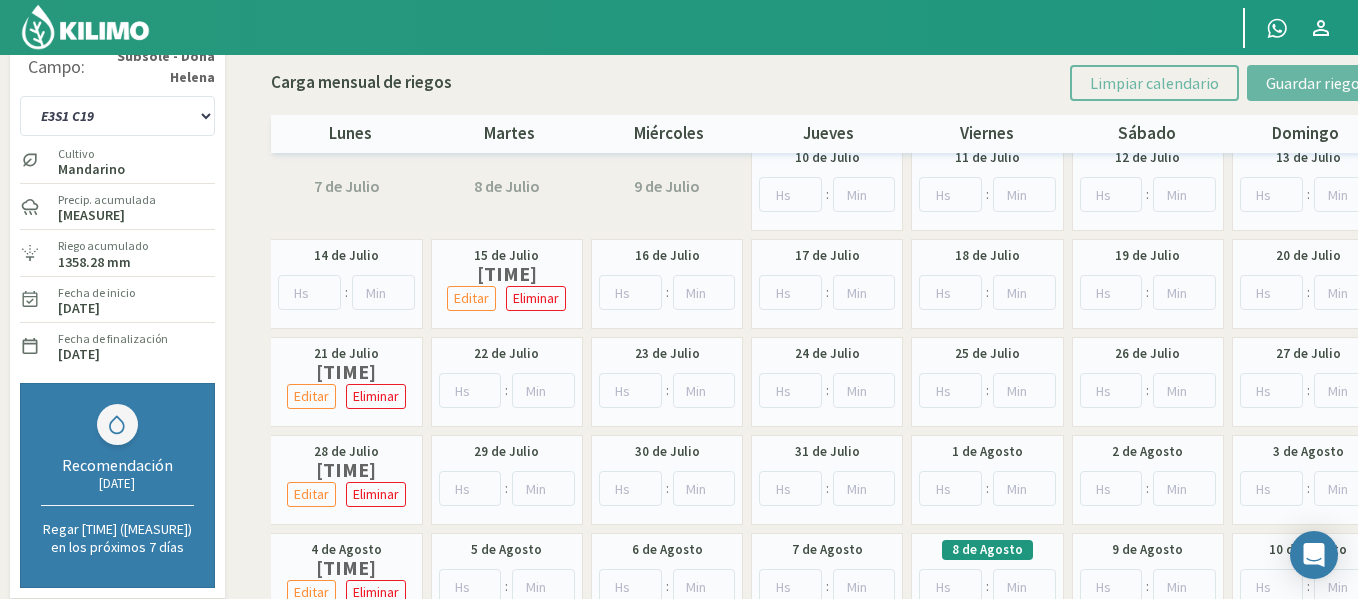 scroll, scrollTop: 0, scrollLeft: 0, axis: both 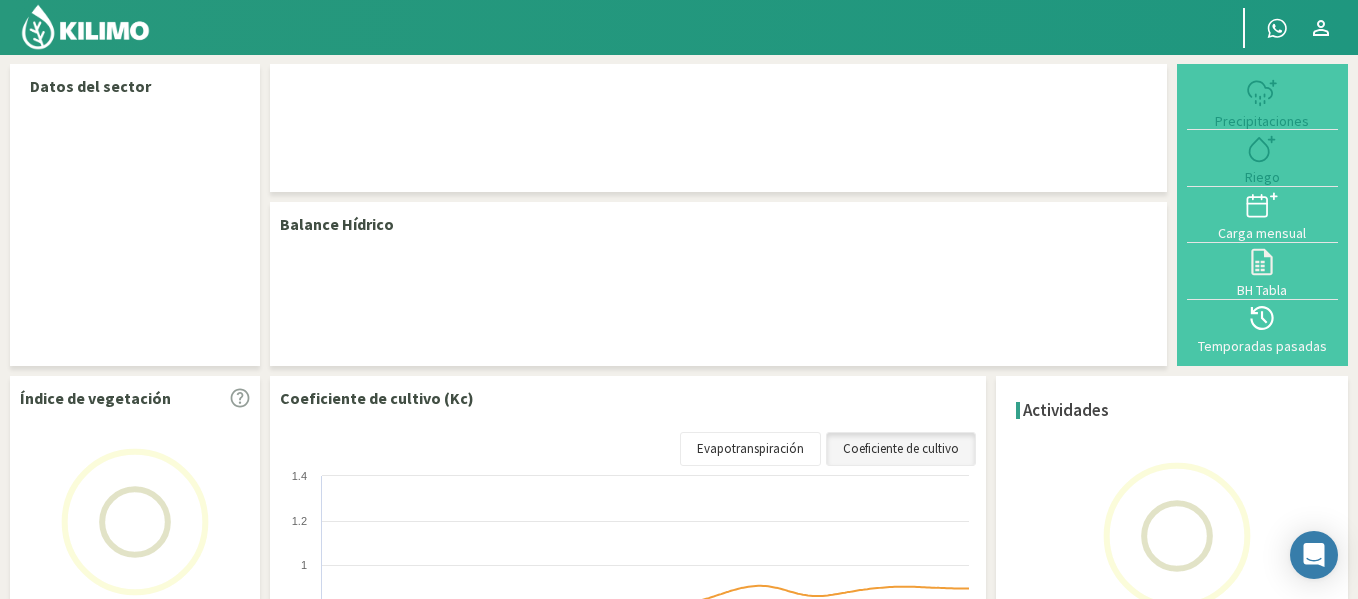 select on "34: Object" 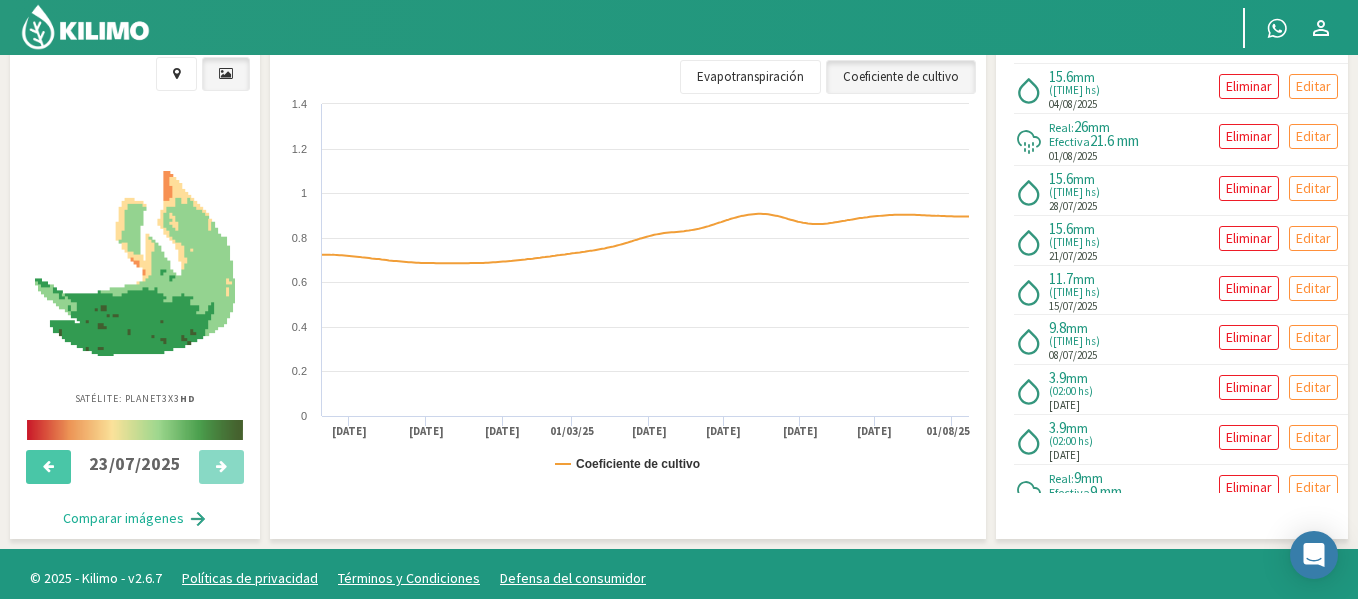 scroll, scrollTop: 726, scrollLeft: 0, axis: vertical 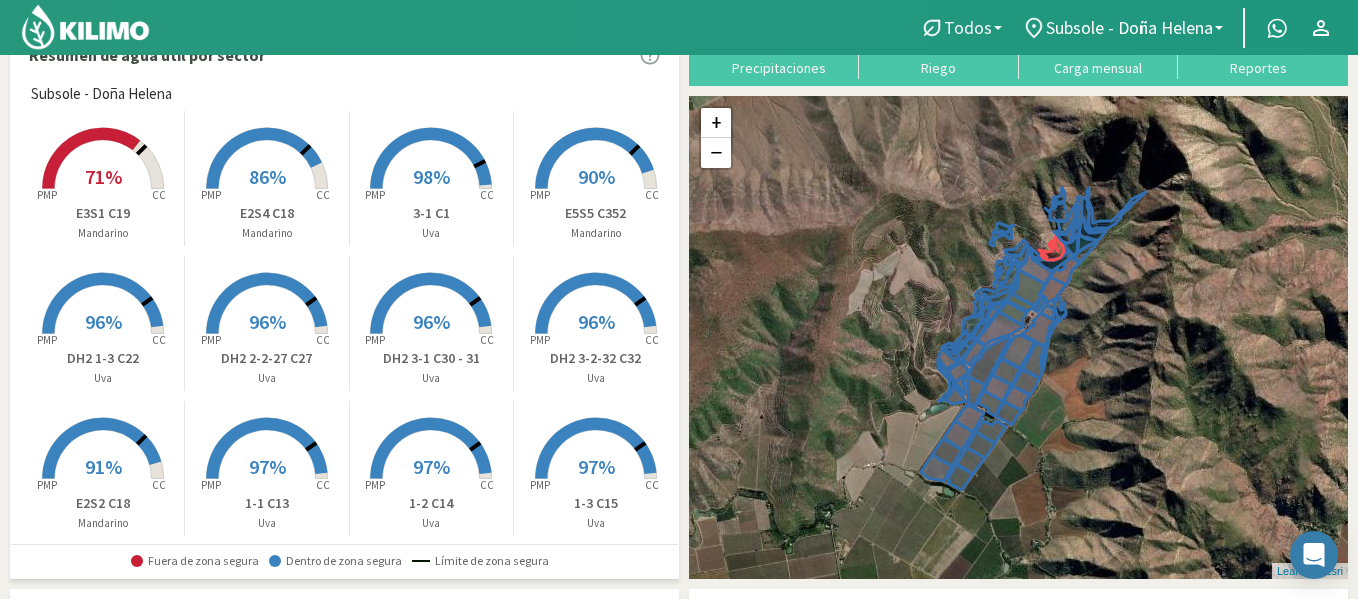 click 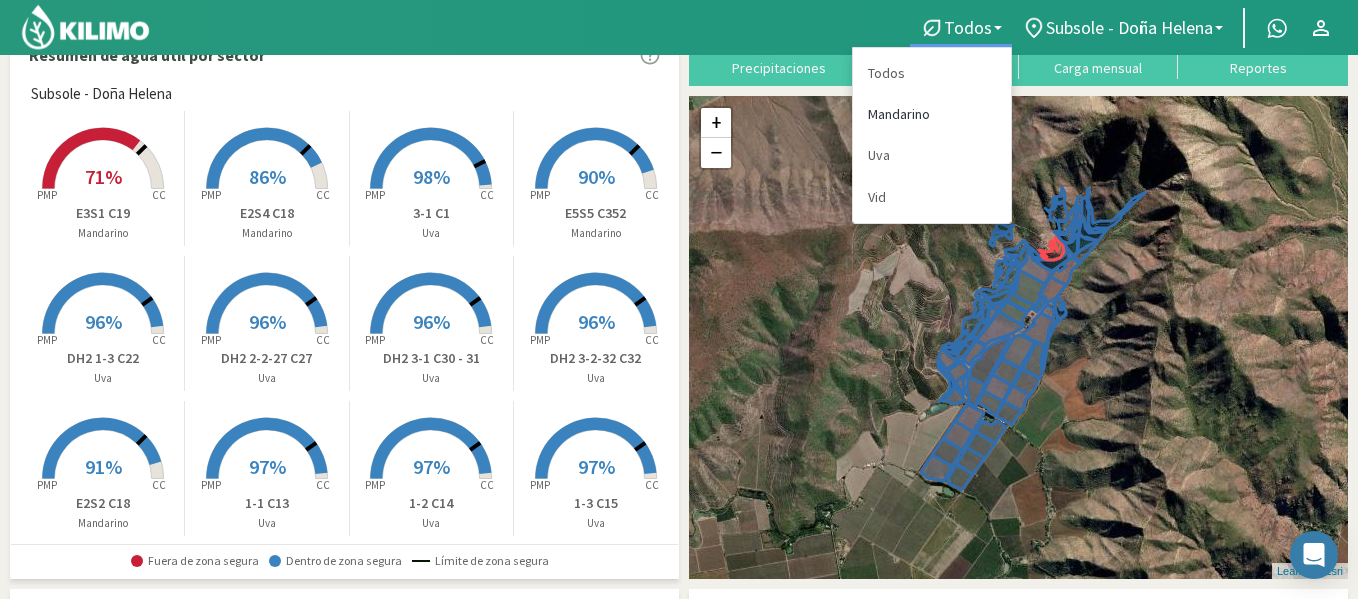 click on "Mandarino" 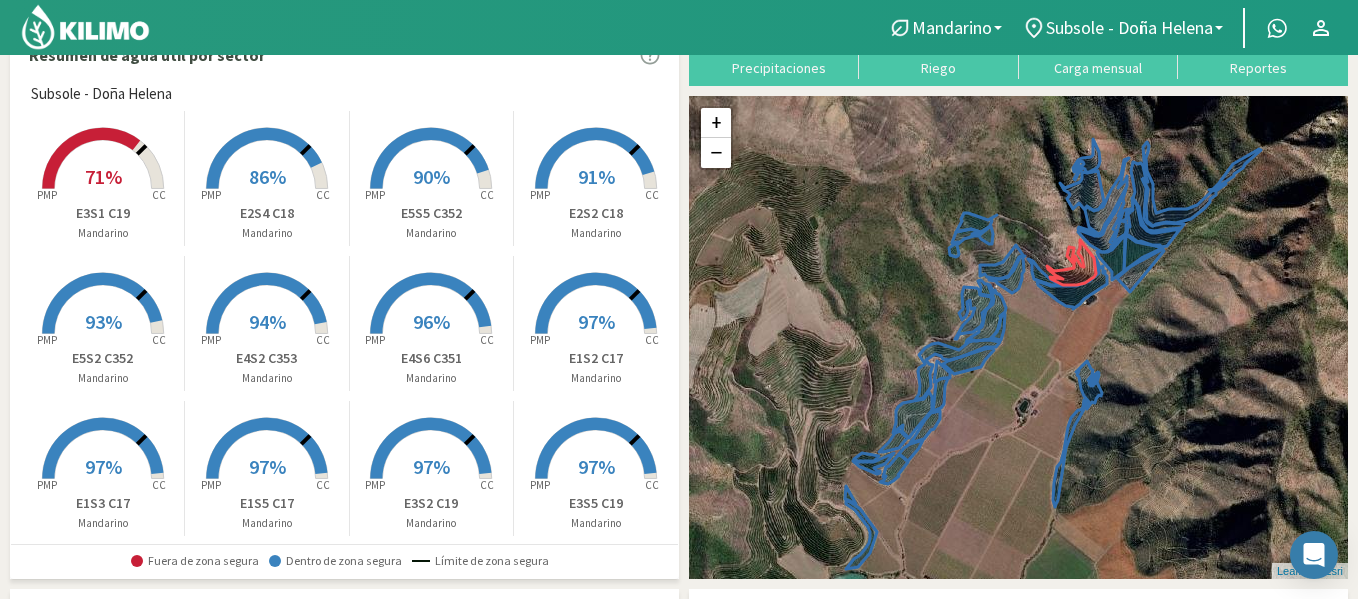 click on "71%" at bounding box center (103, 176) 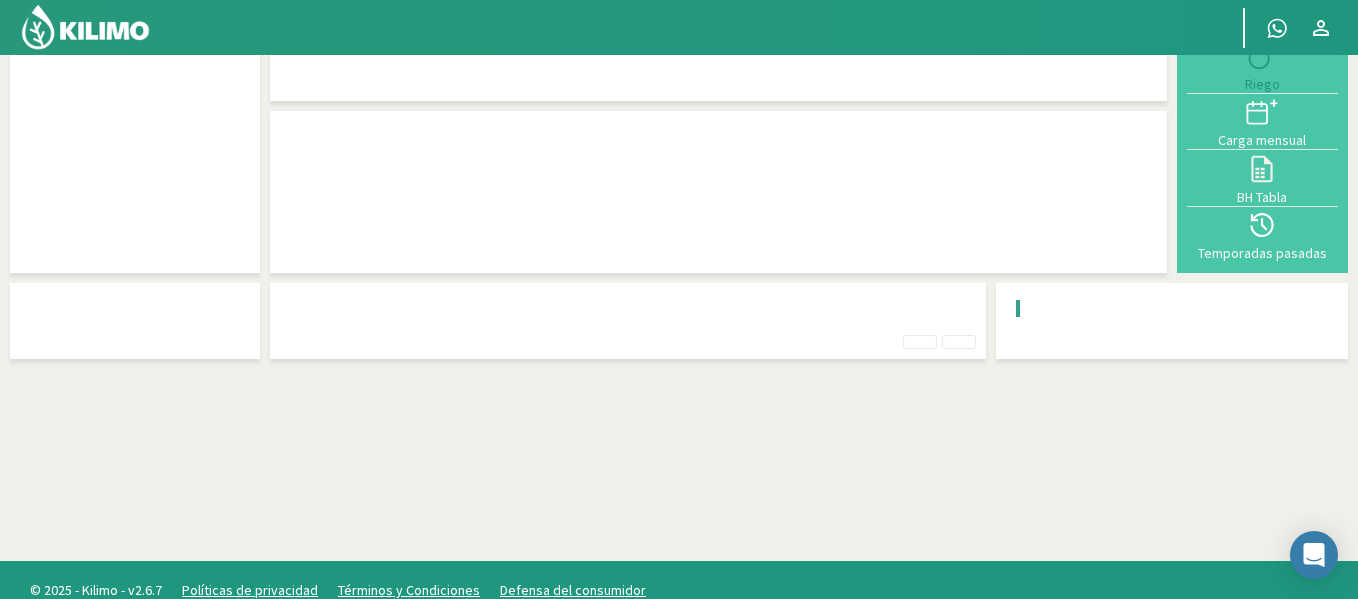scroll, scrollTop: 48, scrollLeft: 0, axis: vertical 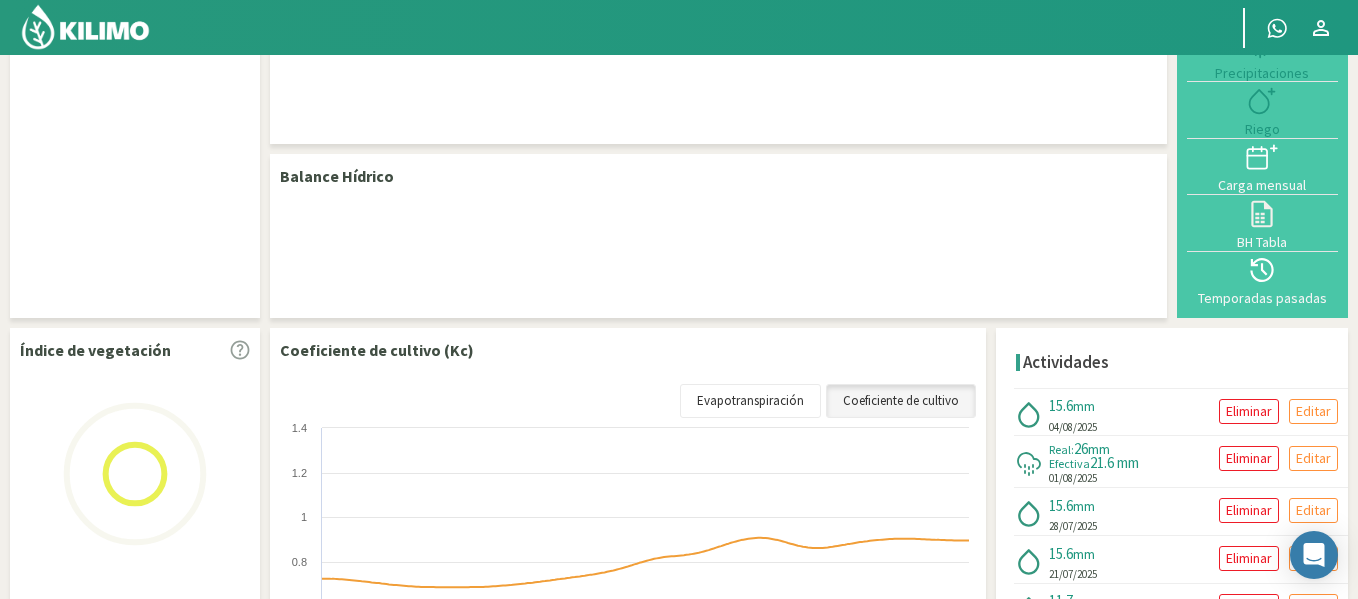 select on "34: Object" 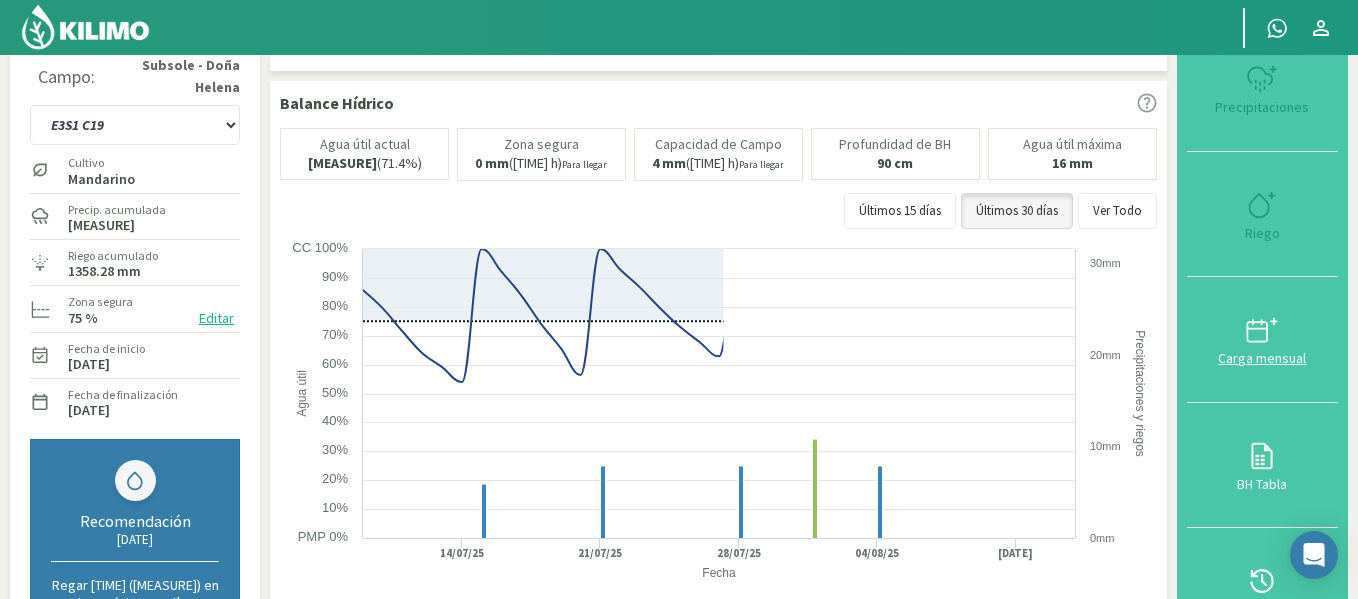click on "Carga mensual" at bounding box center [1262, 340] 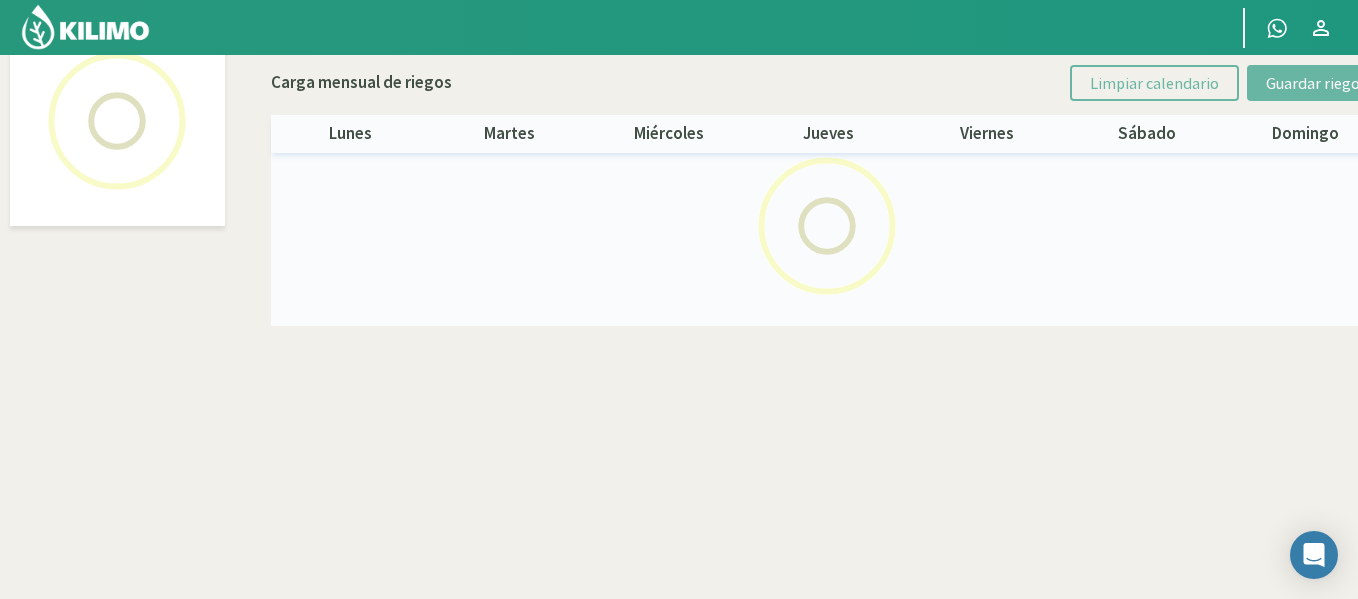 select on "34: Object" 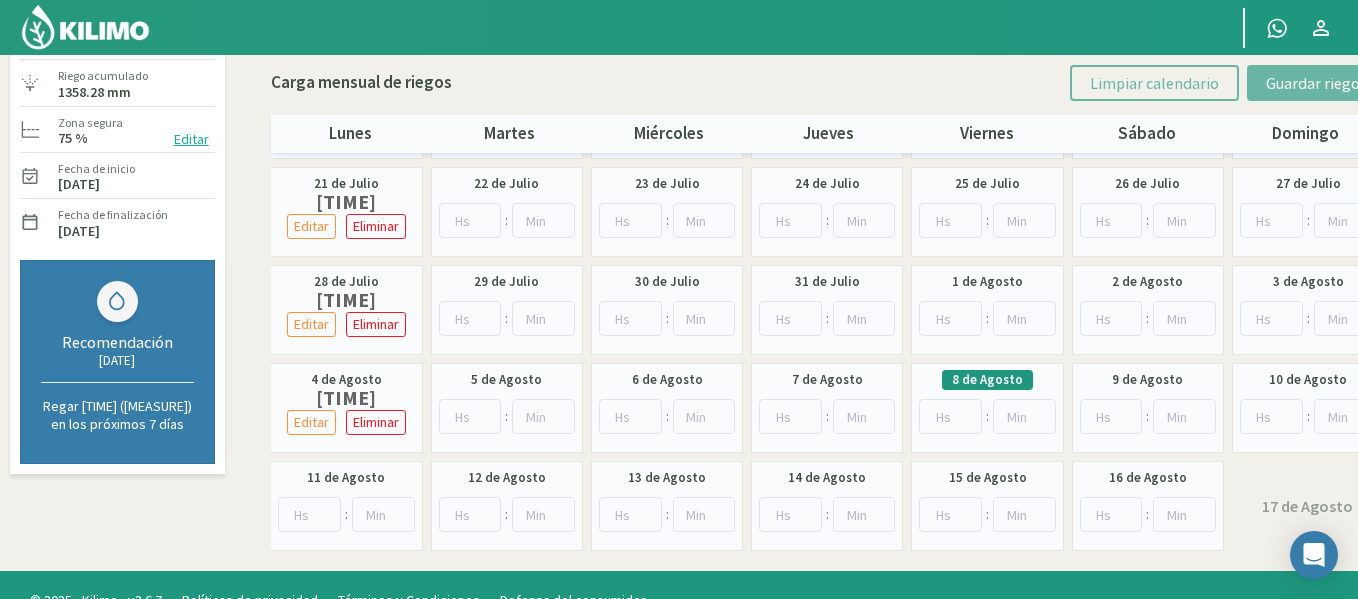 scroll, scrollTop: 198, scrollLeft: 0, axis: vertical 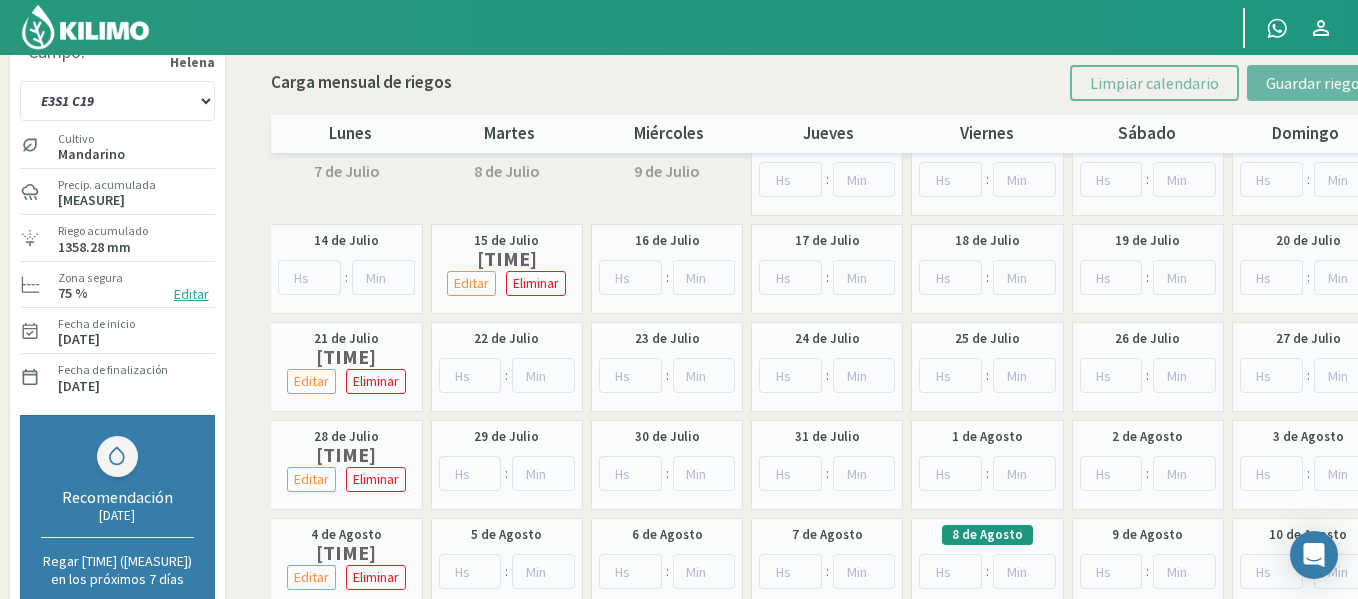click 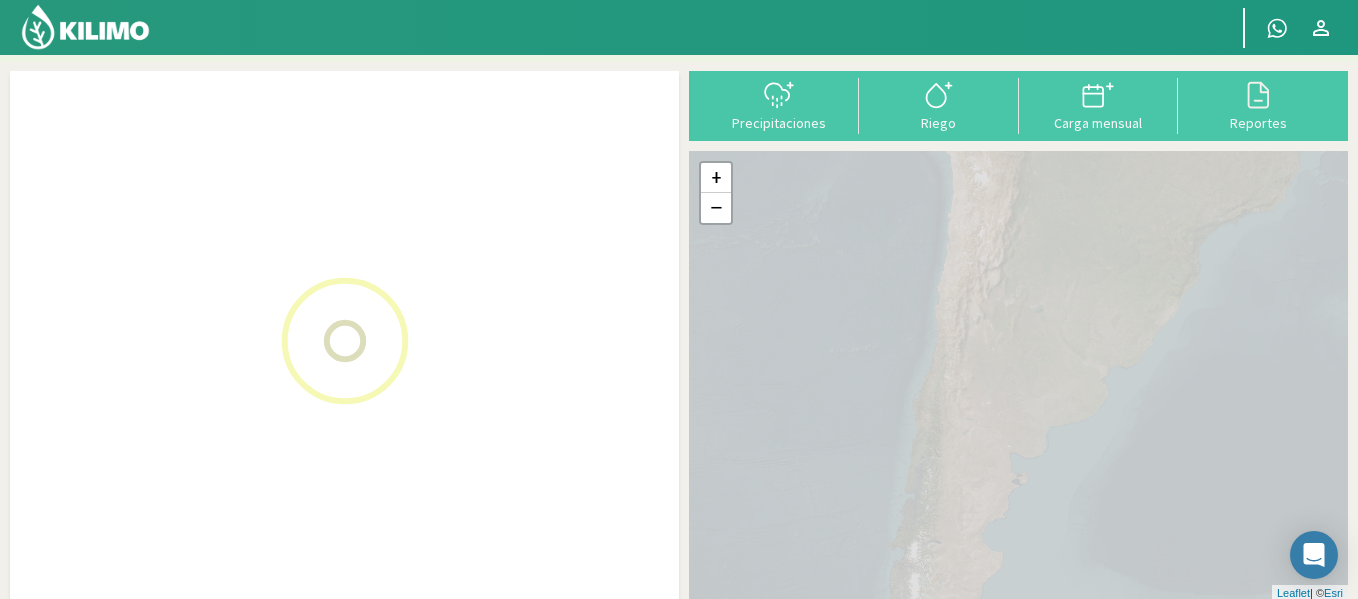 scroll, scrollTop: 83, scrollLeft: 0, axis: vertical 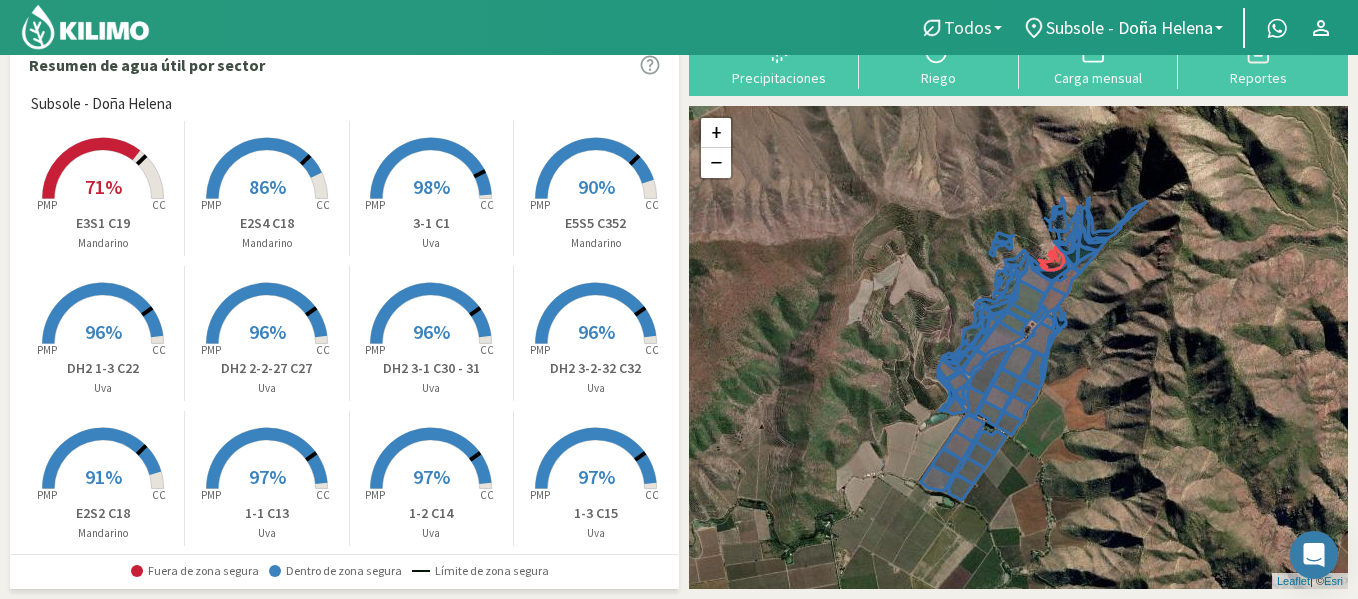 click on "Todos" 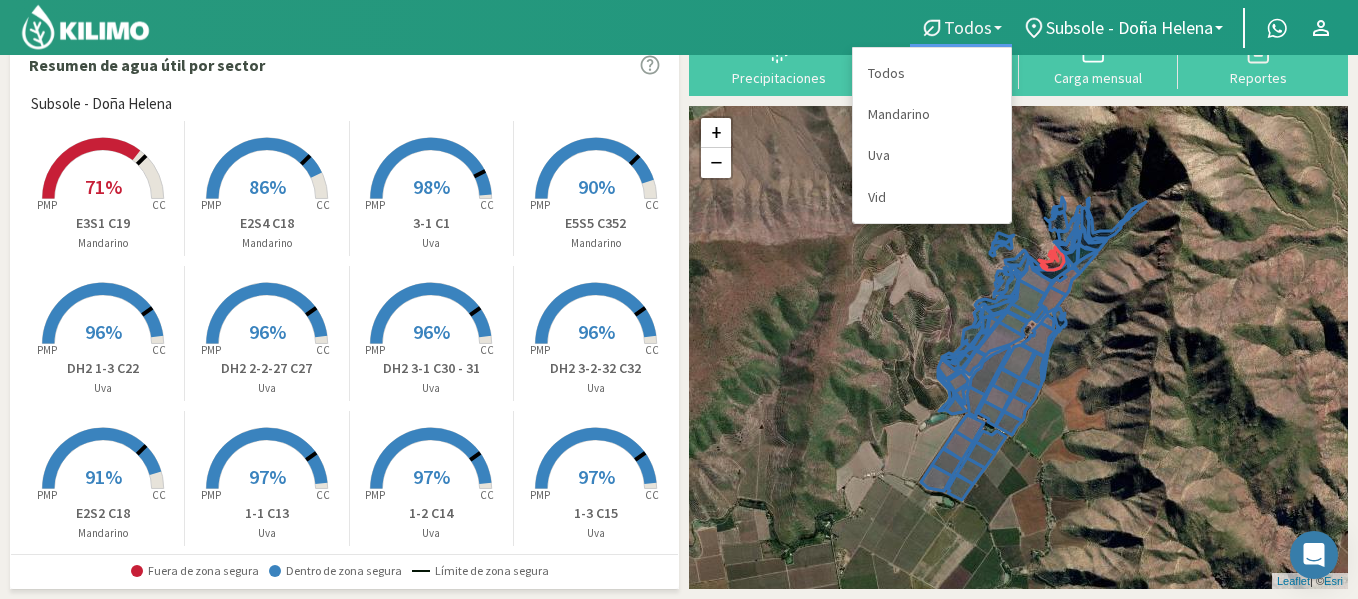 click on "Todos" 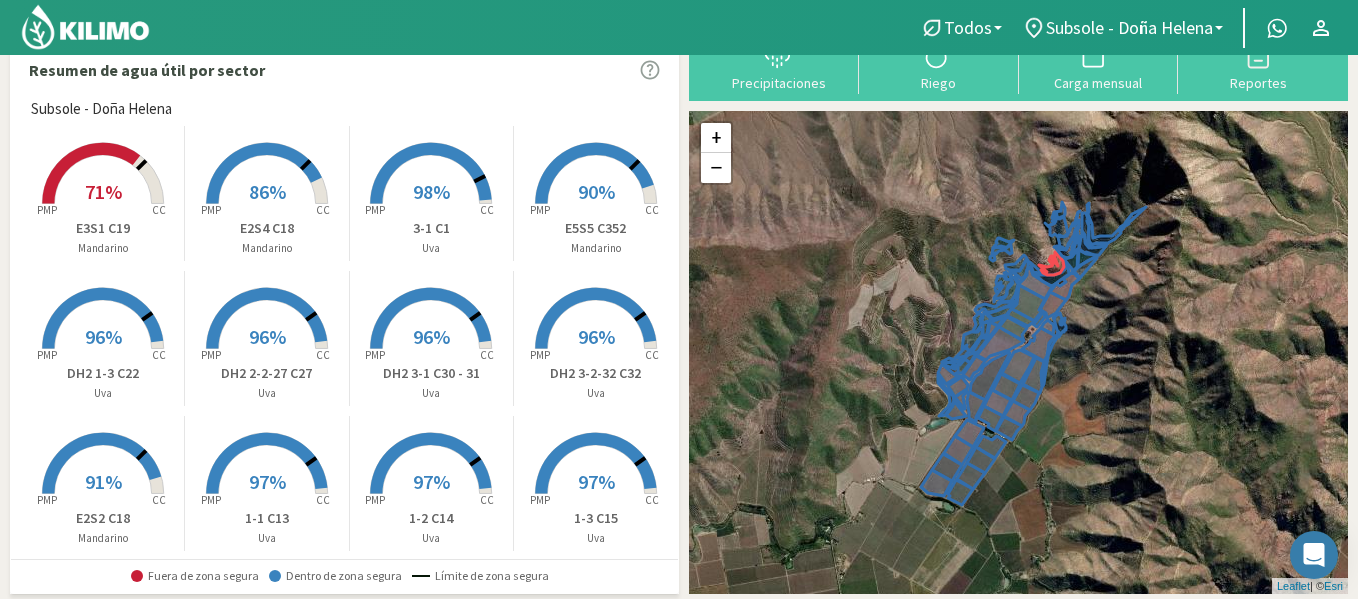 scroll, scrollTop: 0, scrollLeft: 0, axis: both 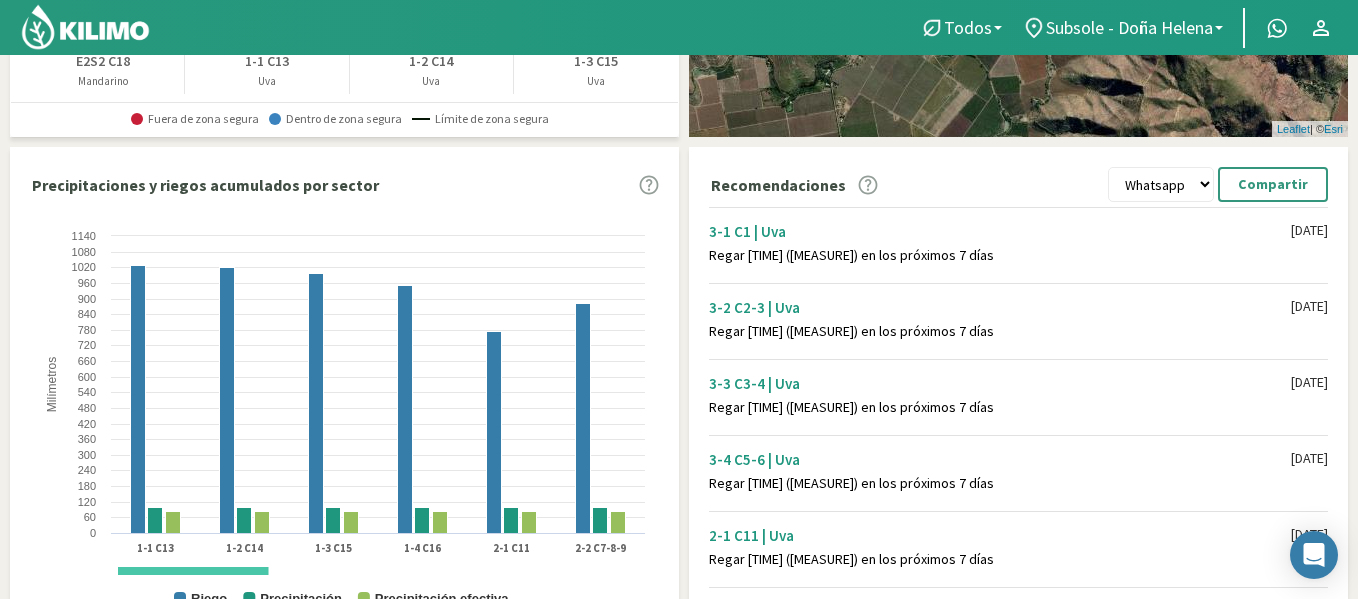 click on "Whatsapp   Excel   PDF" at bounding box center [1161, 184] 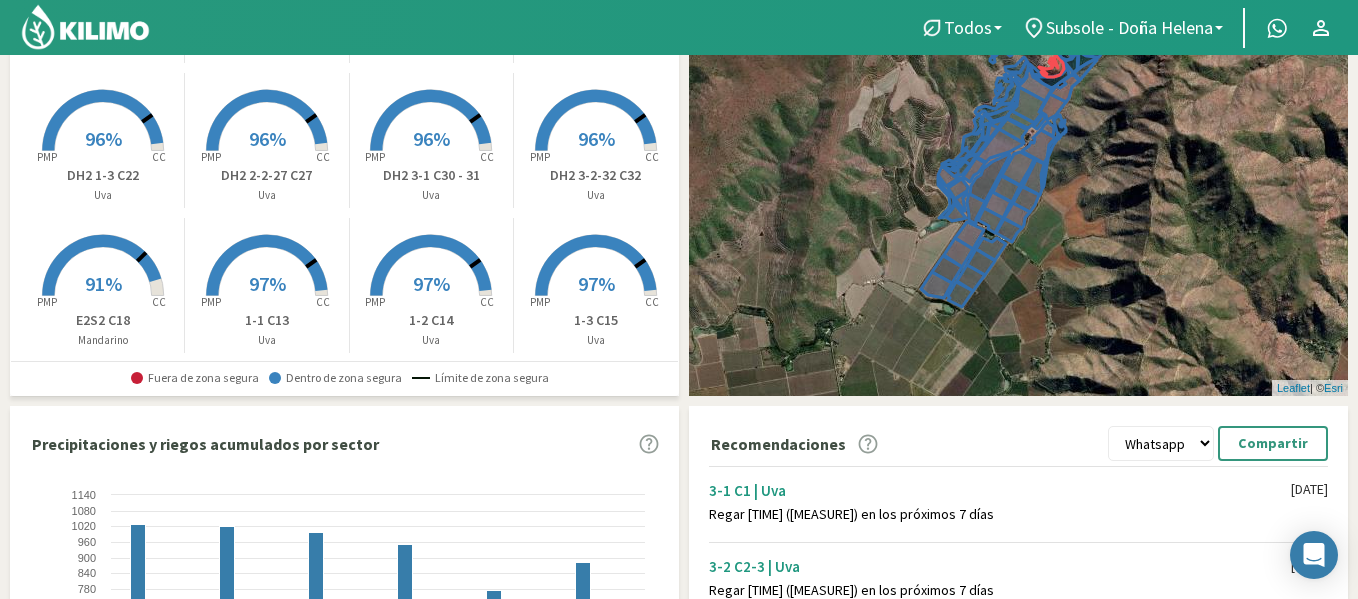scroll, scrollTop: 0, scrollLeft: 0, axis: both 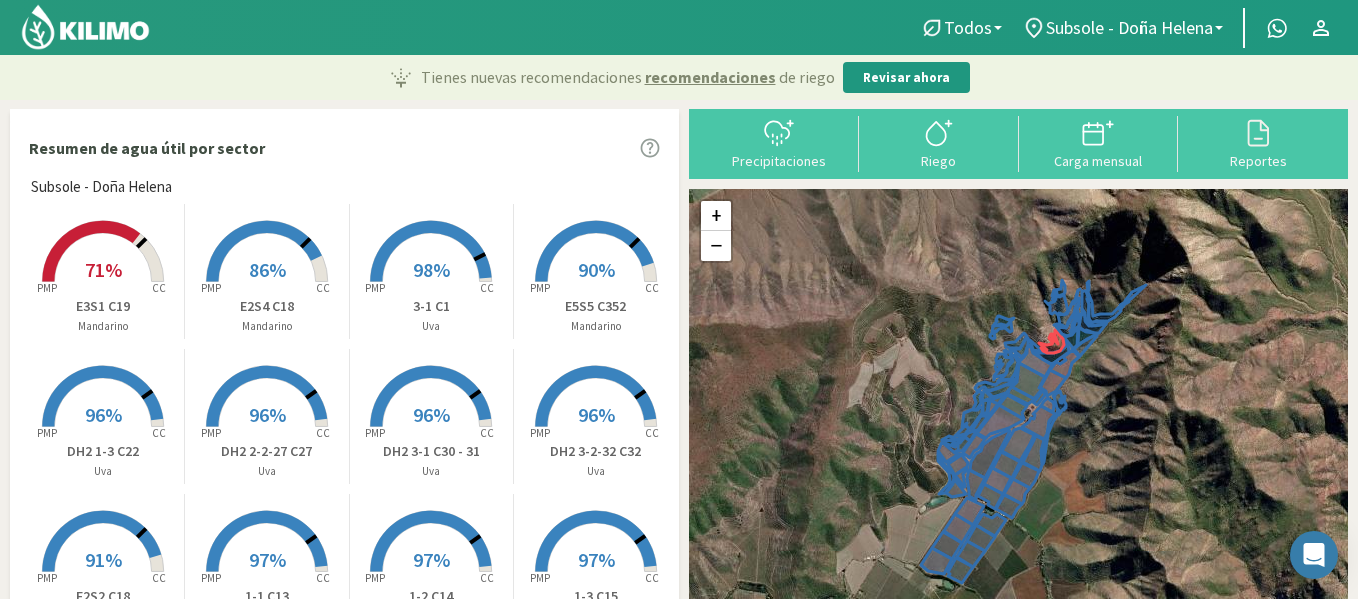 click 